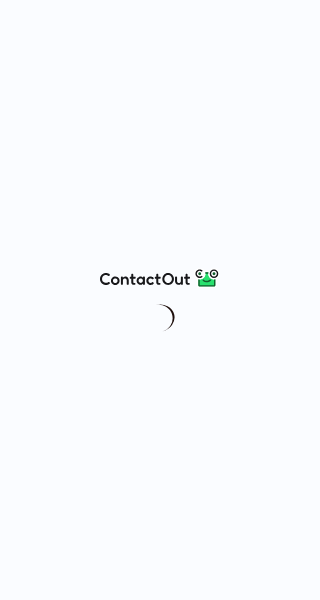 scroll, scrollTop: 0, scrollLeft: 0, axis: both 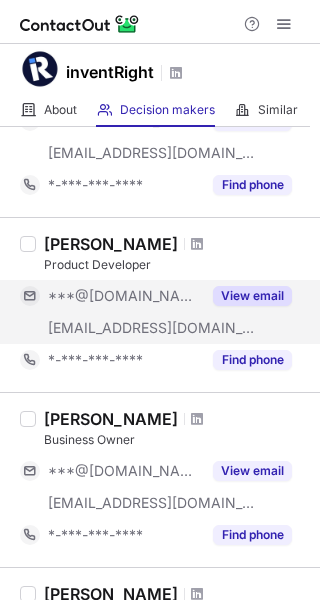 click on "View email" at bounding box center (252, 296) 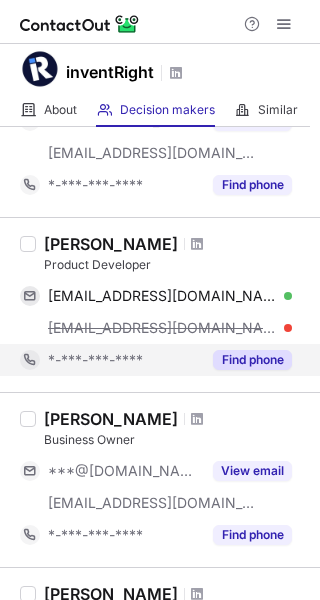 click on "Find phone" at bounding box center [252, 360] 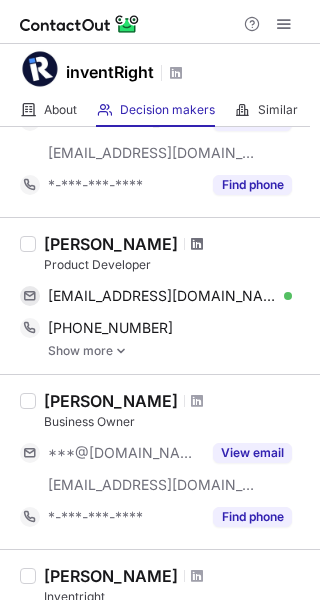 click at bounding box center [197, 244] 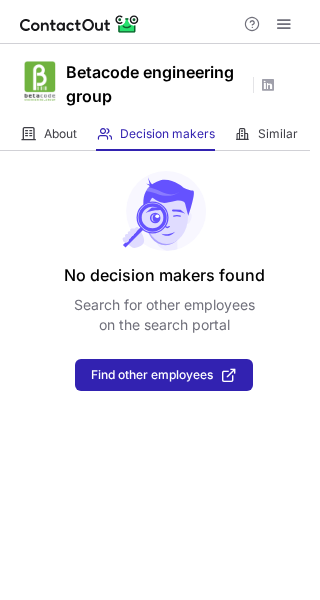 scroll, scrollTop: 0, scrollLeft: 0, axis: both 